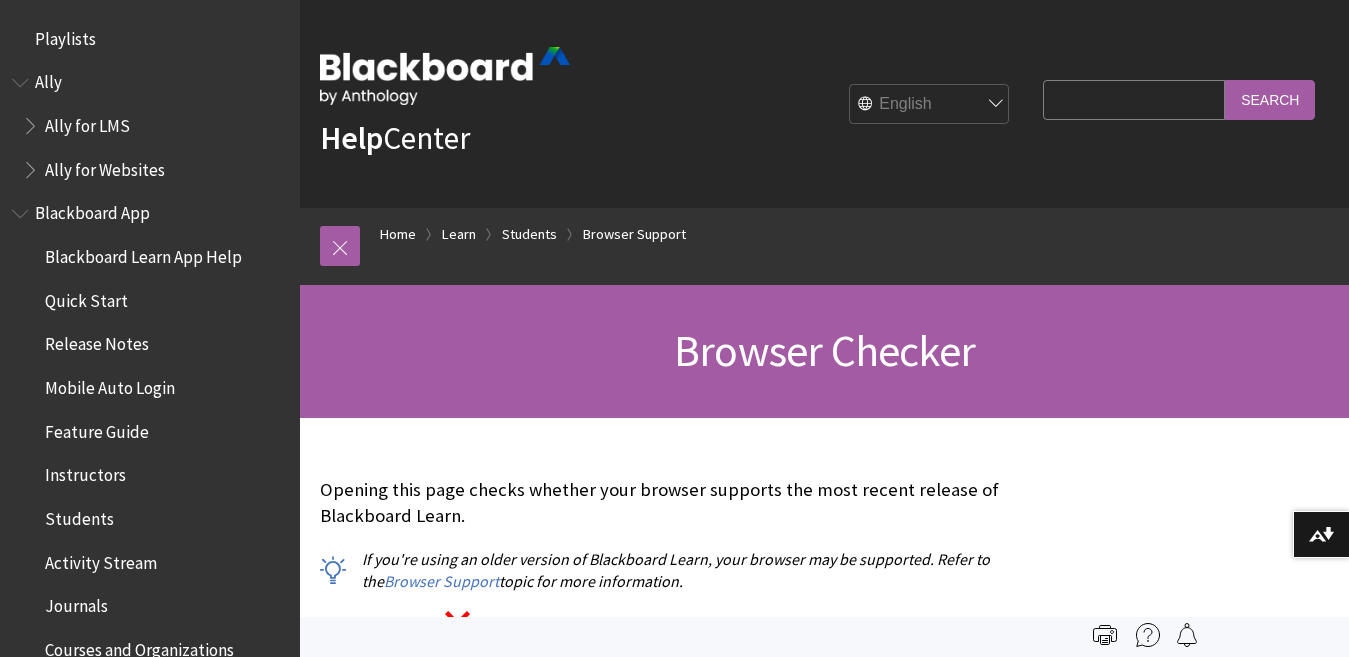 scroll, scrollTop: 0, scrollLeft: 0, axis: both 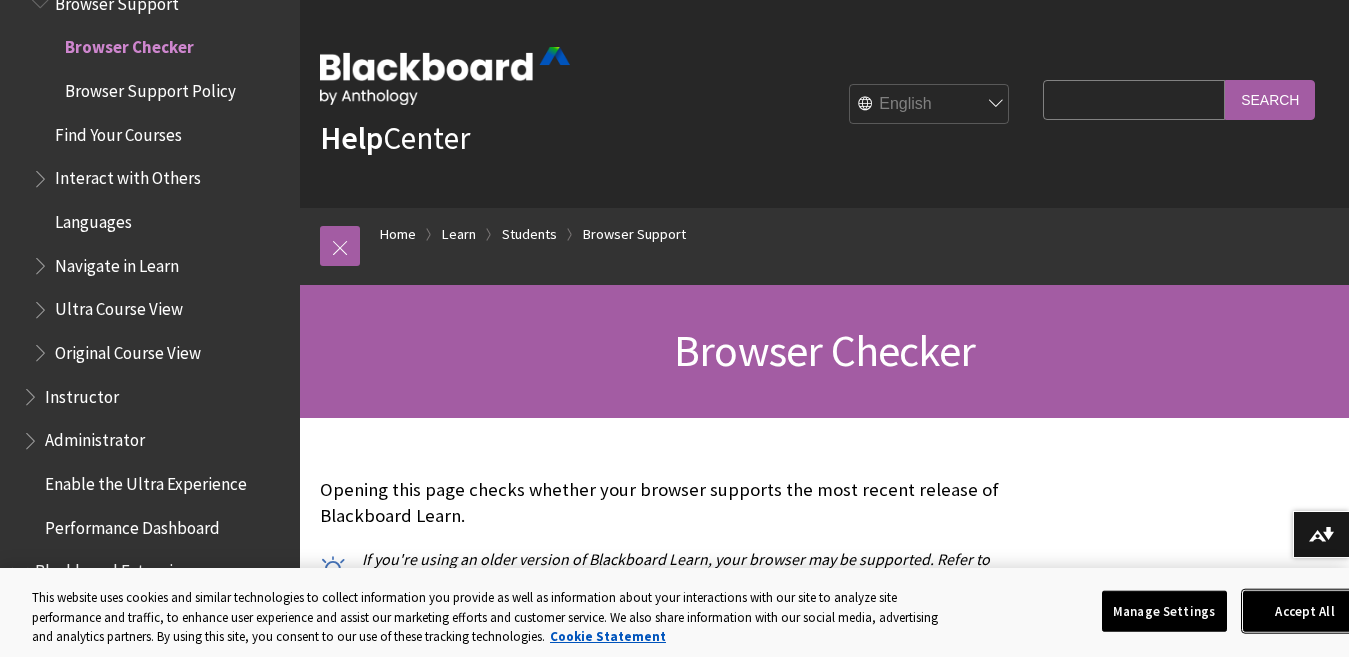click on "Accept All" at bounding box center (1305, 611) 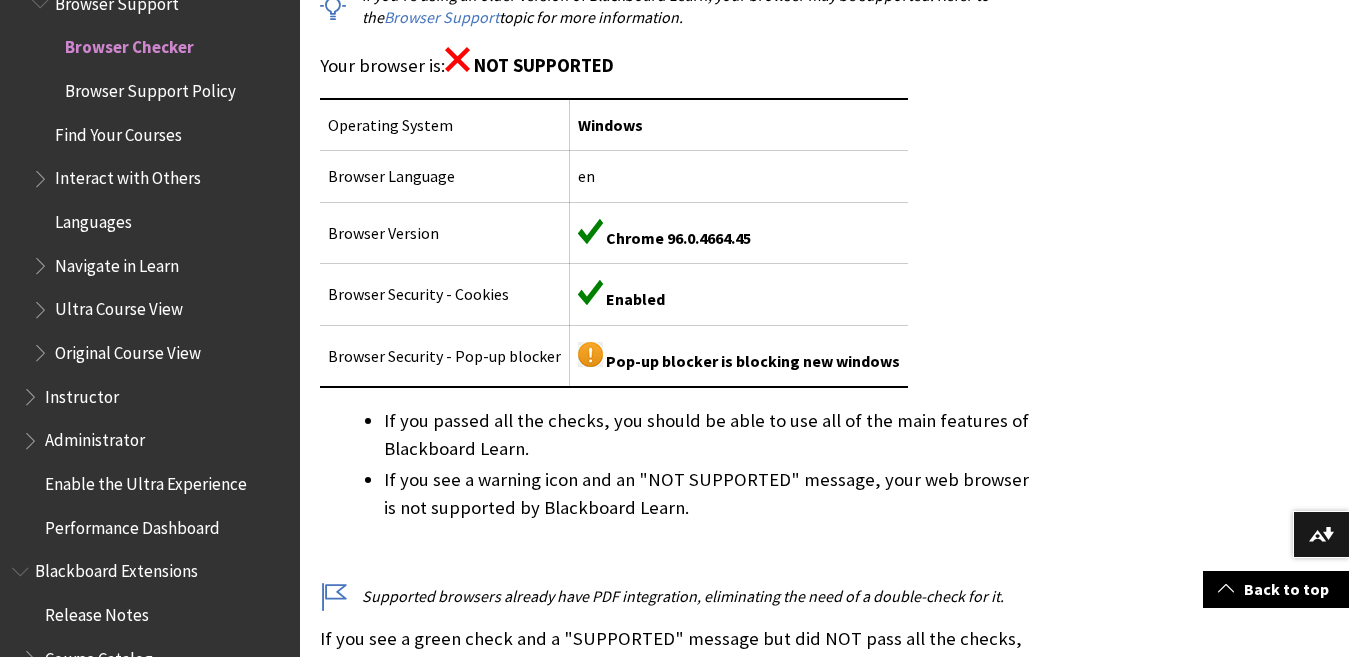 scroll, scrollTop: 600, scrollLeft: 0, axis: vertical 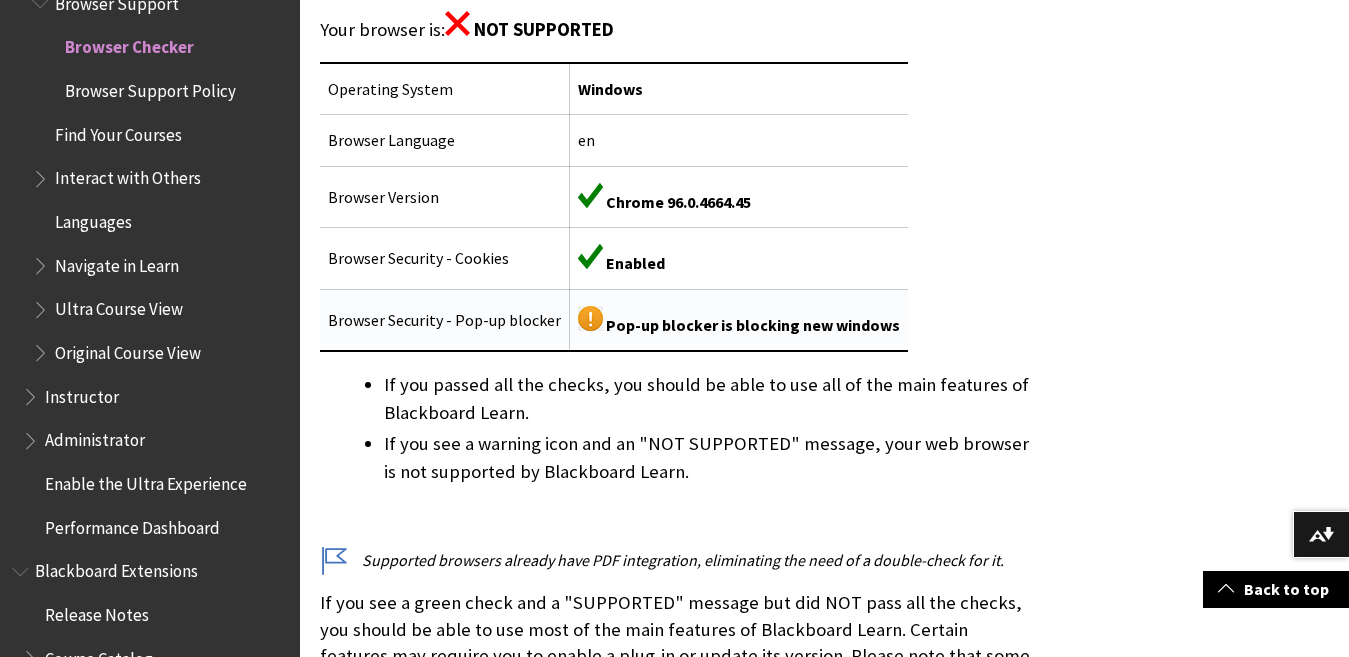 click on "Pop-up blocker is blocking new windows" at bounding box center [753, 325] 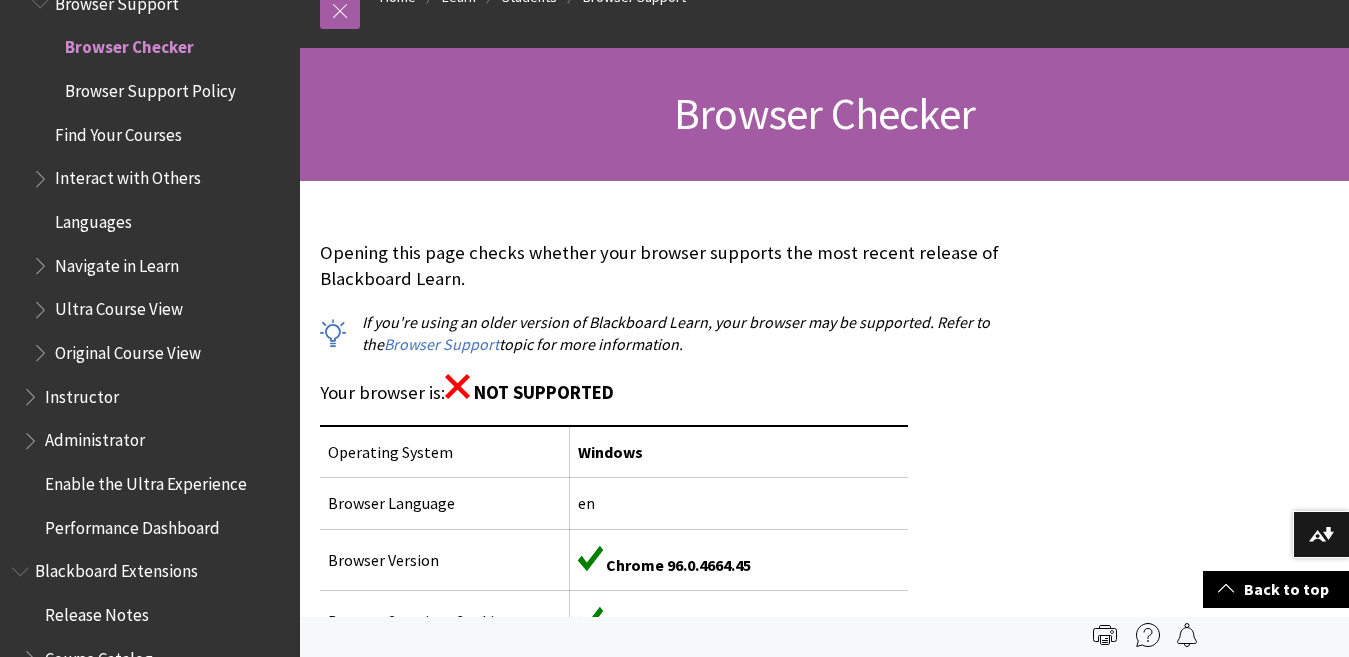 scroll, scrollTop: 235, scrollLeft: 0, axis: vertical 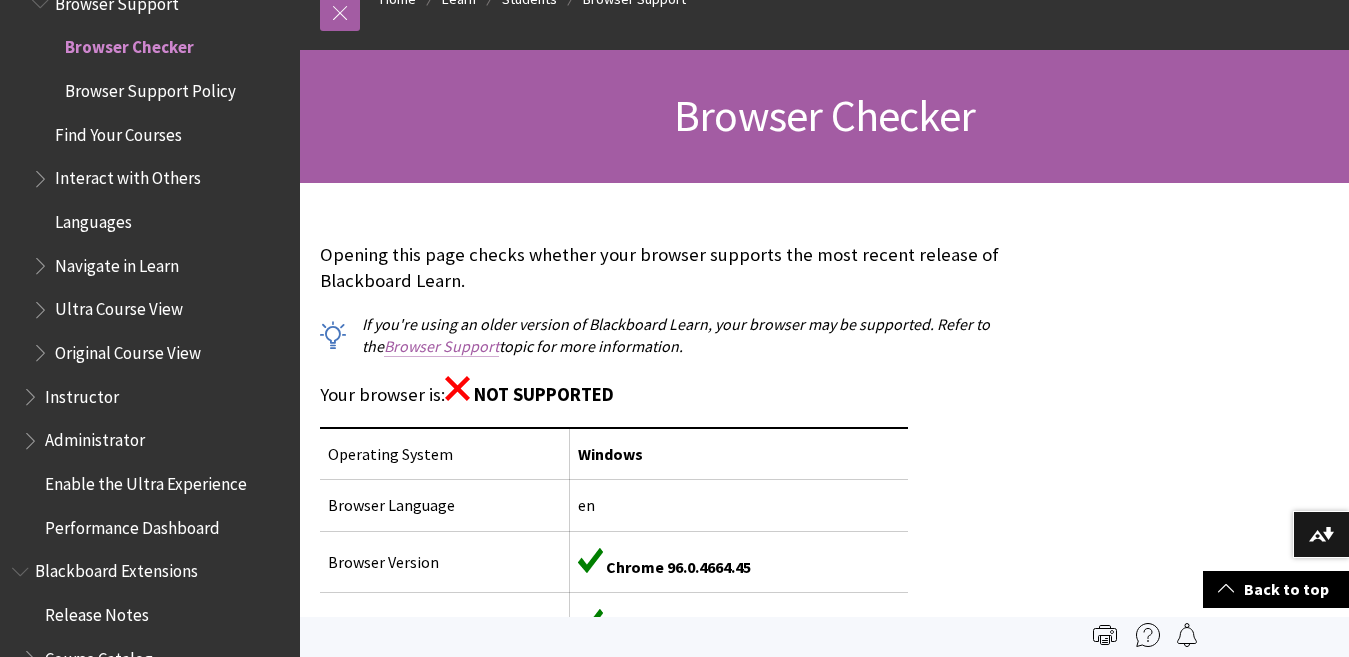 click on "Browser Support" at bounding box center (441, 346) 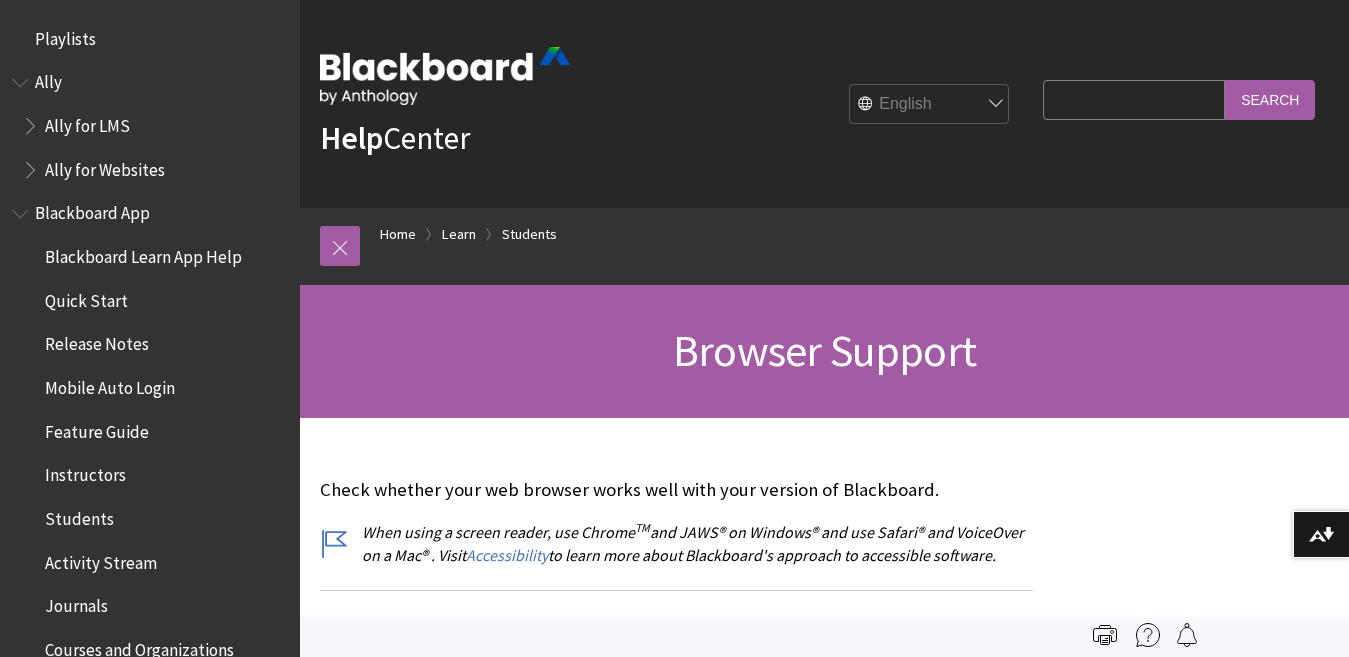 scroll, scrollTop: 0, scrollLeft: 0, axis: both 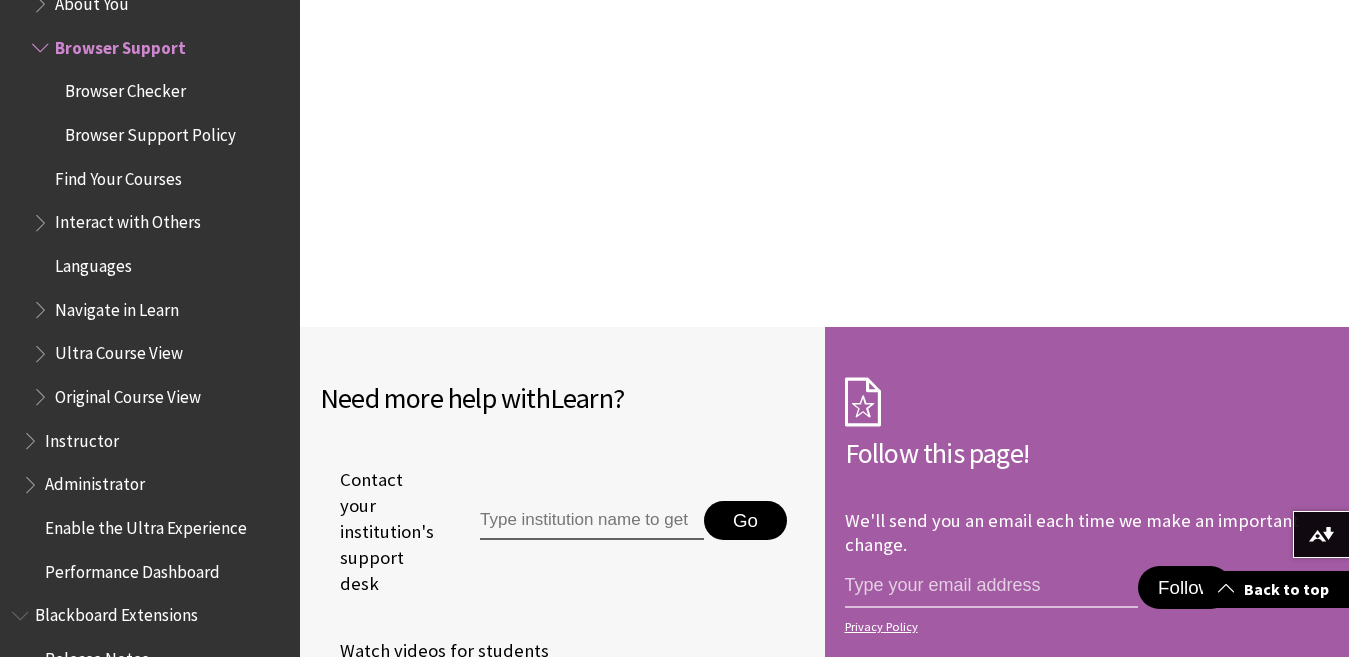 click on "Browser Checker" at bounding box center (125, 88) 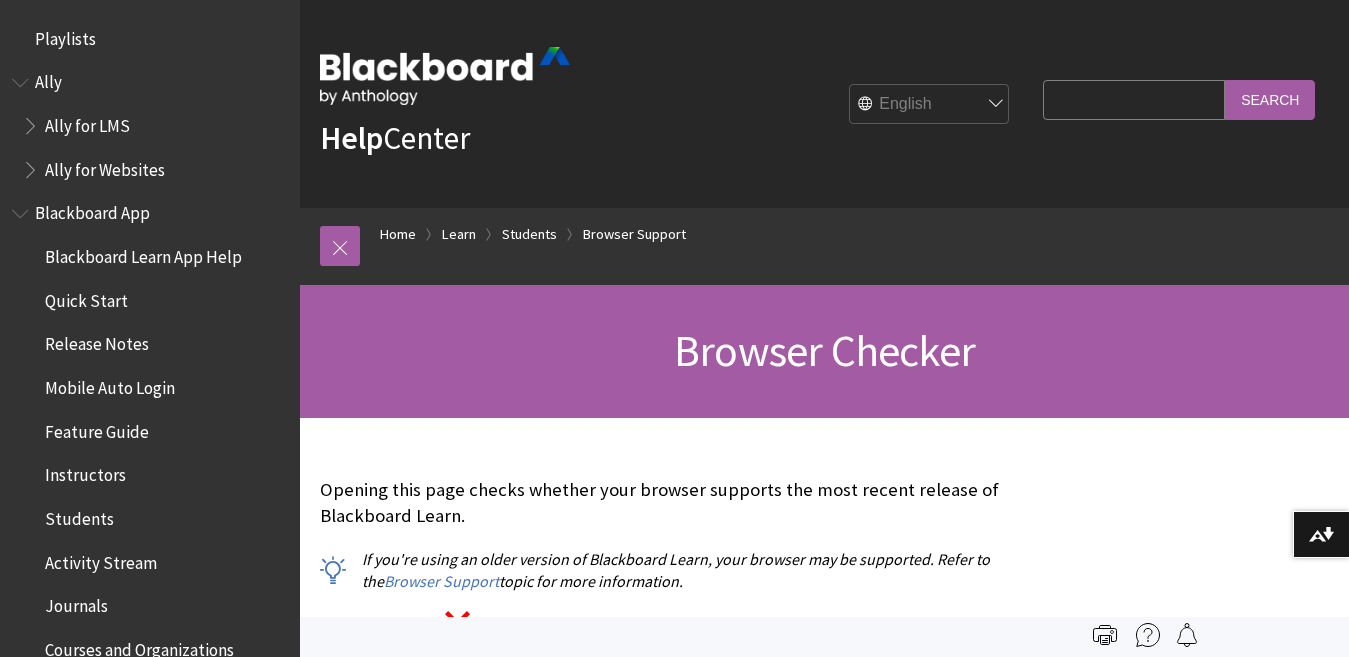 scroll, scrollTop: 0, scrollLeft: 0, axis: both 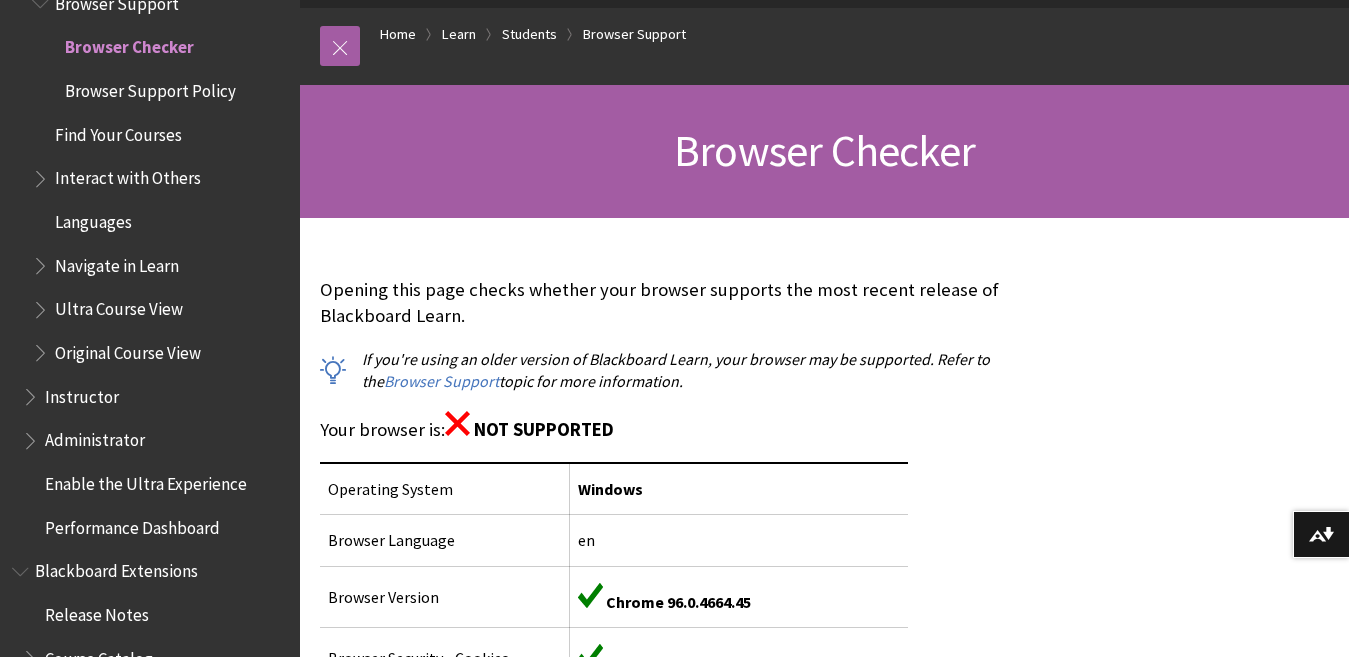 click on "Opening this page checks whether your browser supports the most recent release of Blackboard Learn. If you're using an older version of Blackboard Learn, your browser may be supported. Refer to the  Browser Support  topic for more information. Your browser is:    NOT SUPPORTED Operating System Windows Browser Language en Browser Version   Chrome 96.0.4664.45 Browser Security - Cookies   Enabled Browser Security - Pop-up blocker   Pop-up blocker is blocking new windows If you passed all the checks, you should be able to use all of the main features of Blackboard Learn. If you see a warning icon and an "NOT SUPPORTED" message, your web browser is not supported by Blackboard Learn.   Supported browsers already have PDF integration, eliminating the need of a double-check for it." at bounding box center [676, 699] 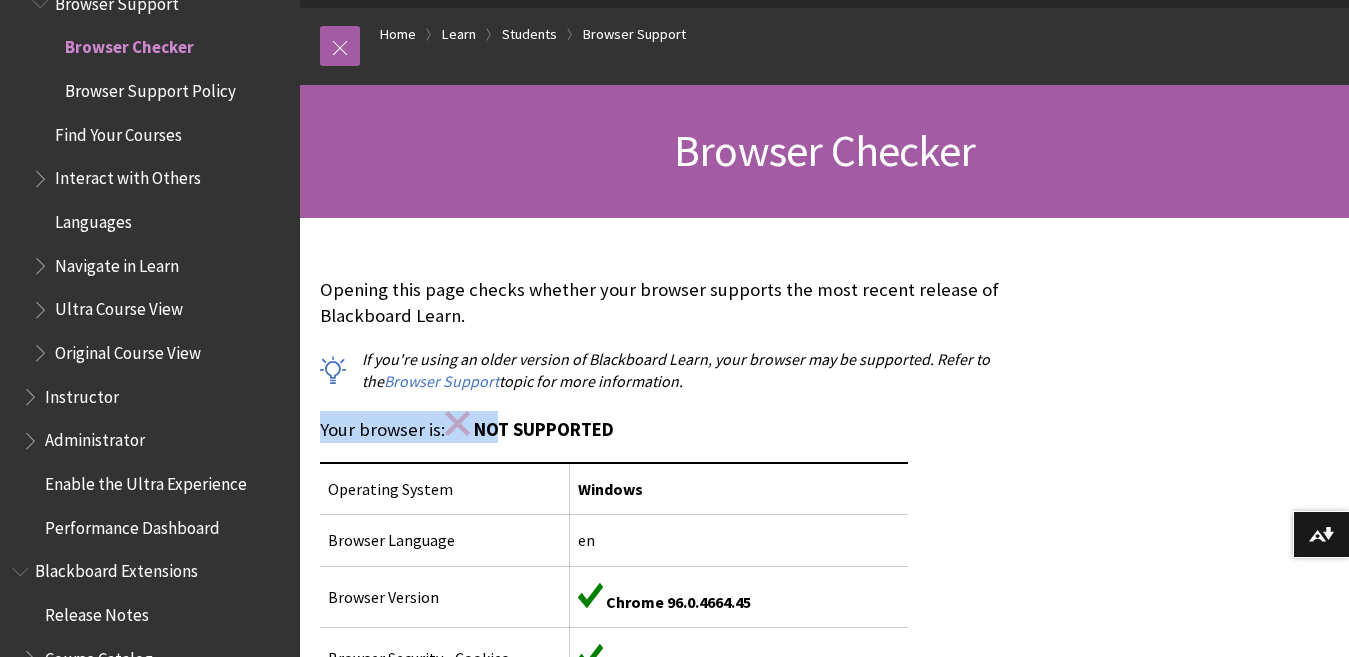 click on "Your browser is:    NOT SUPPORTED" at bounding box center (676, 427) 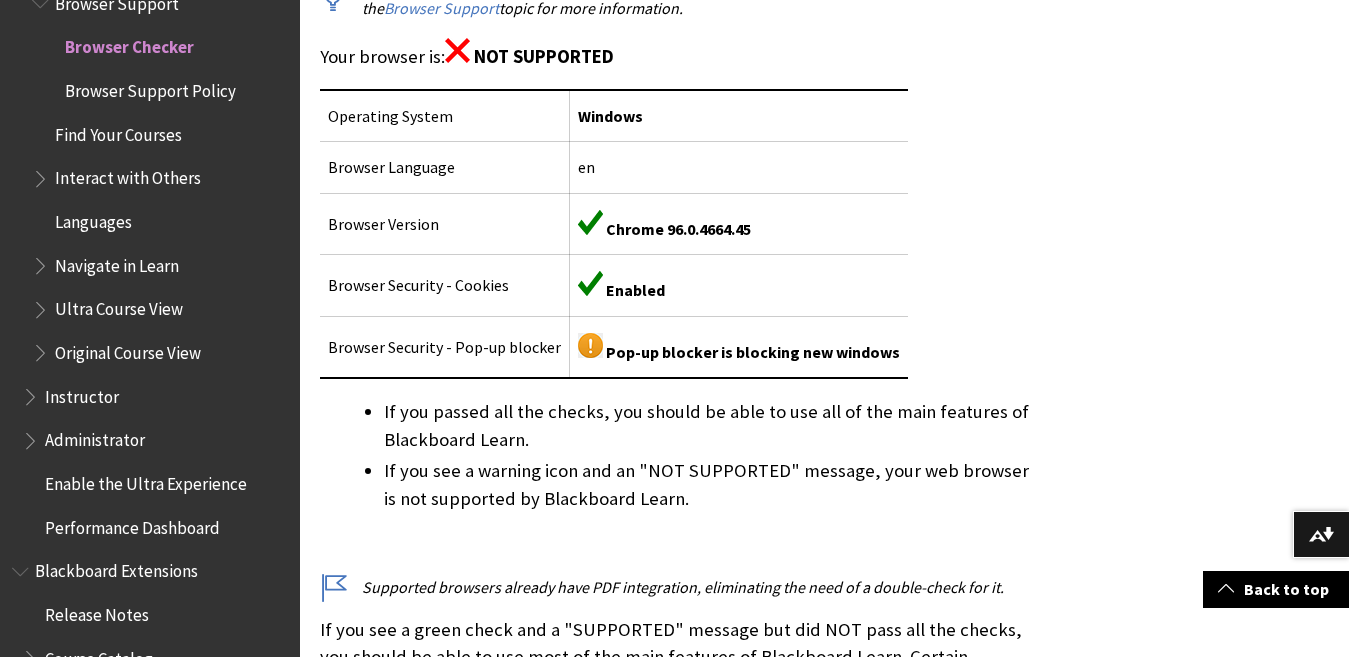 scroll, scrollTop: 700, scrollLeft: 0, axis: vertical 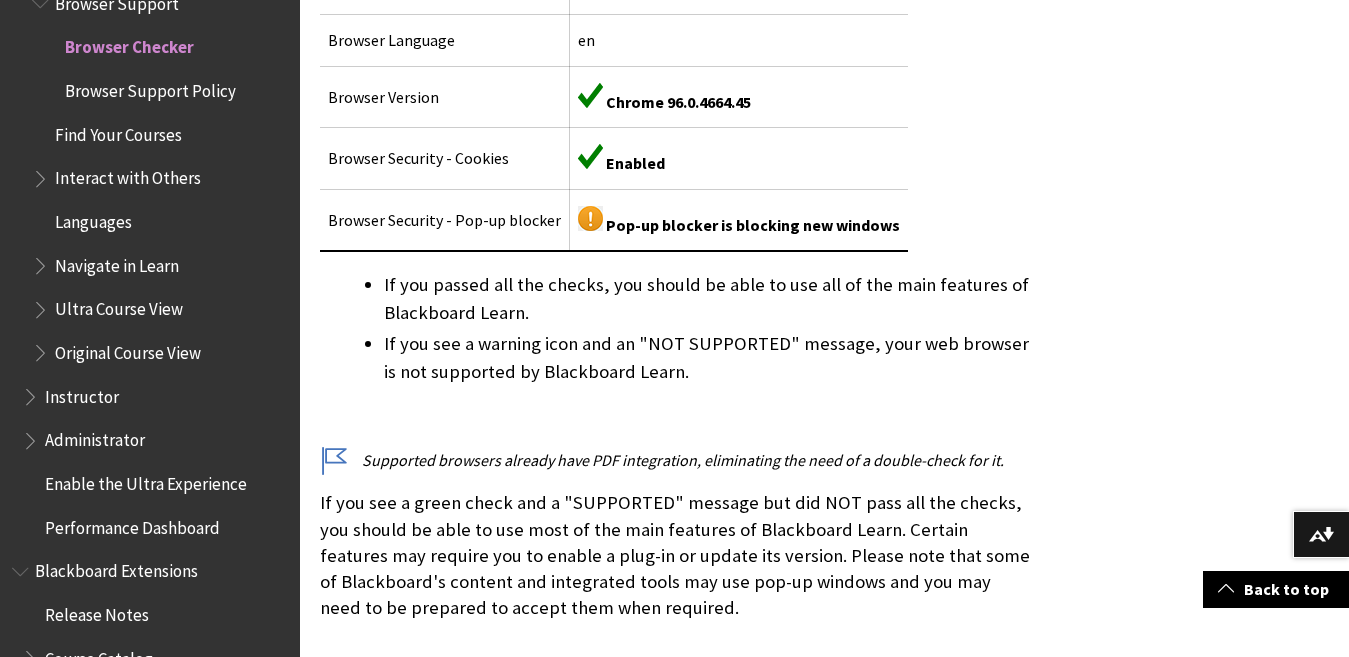 click on "Supported browsers already have PDF integration, eliminating the need of a double-check for it." at bounding box center (676, 460) 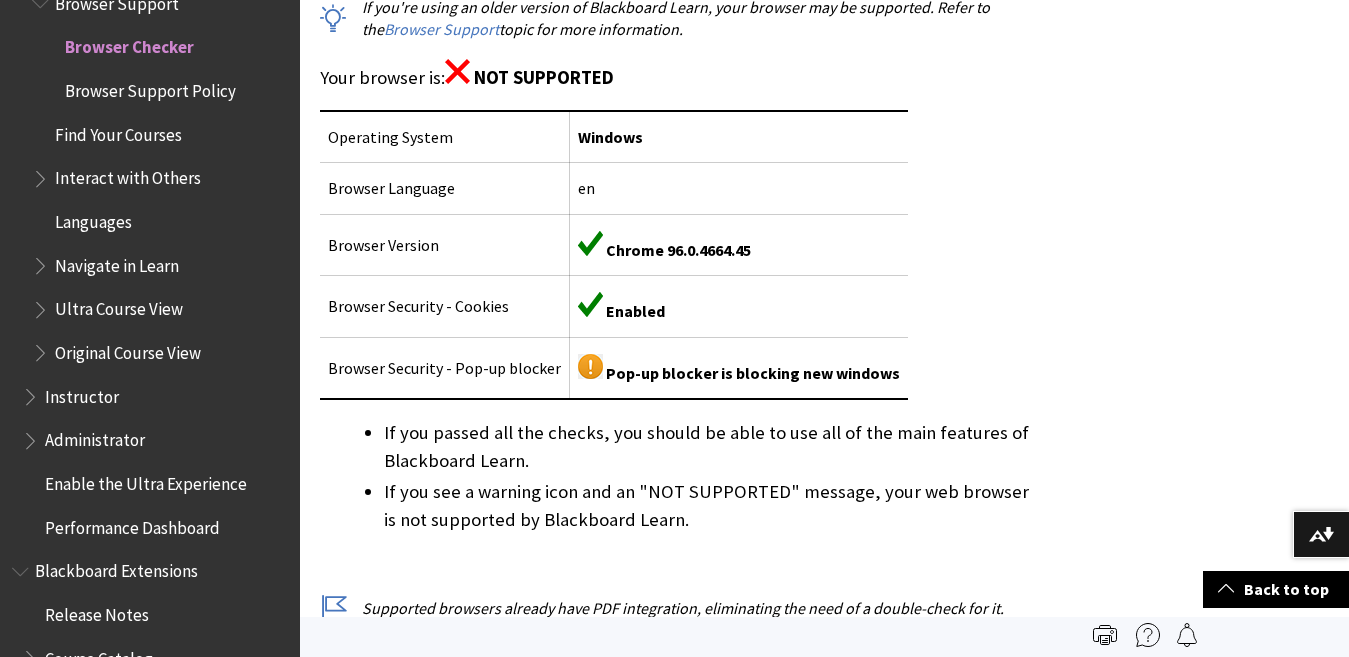 scroll, scrollTop: 300, scrollLeft: 0, axis: vertical 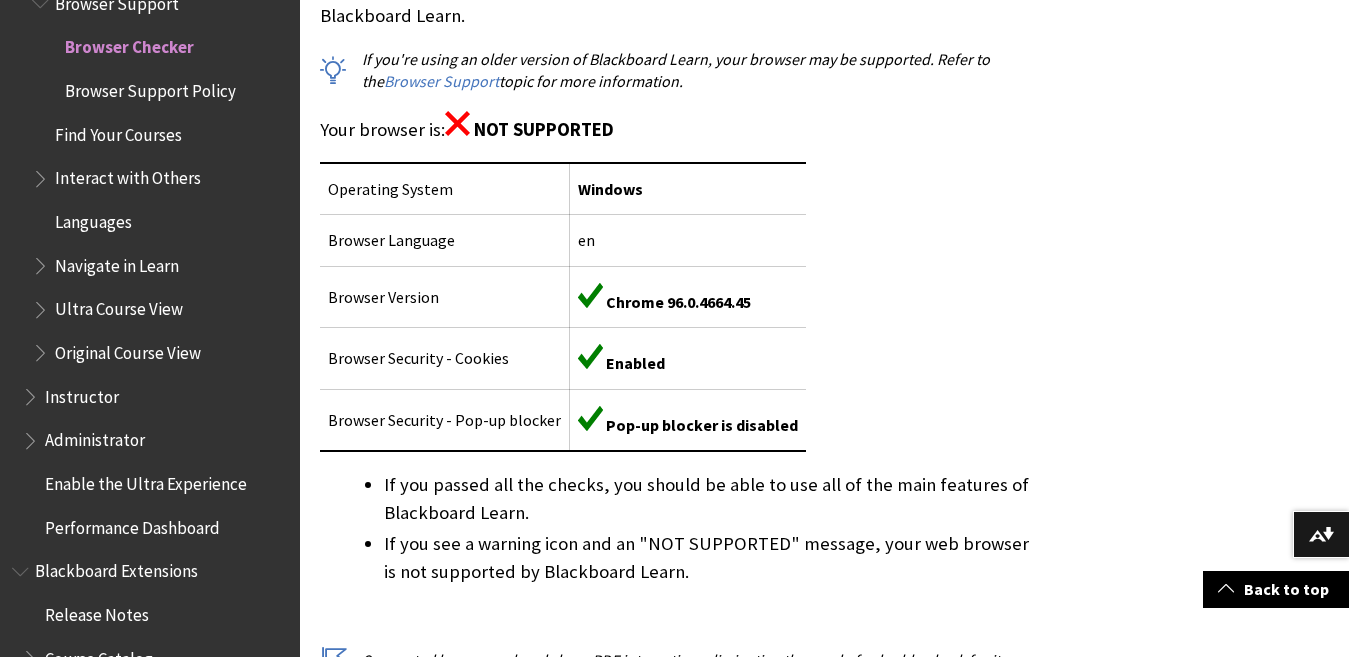 click on "NOT SUPPORTED" at bounding box center (544, 129) 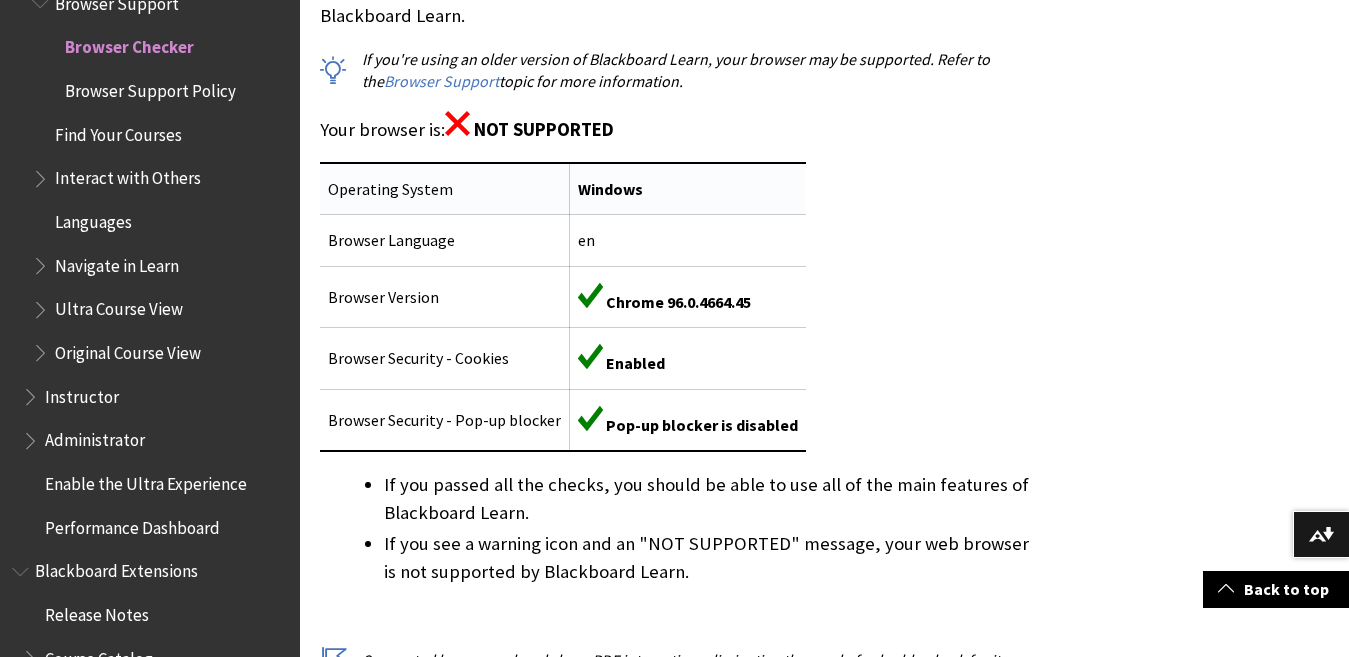 click on "Windows" at bounding box center [688, 189] 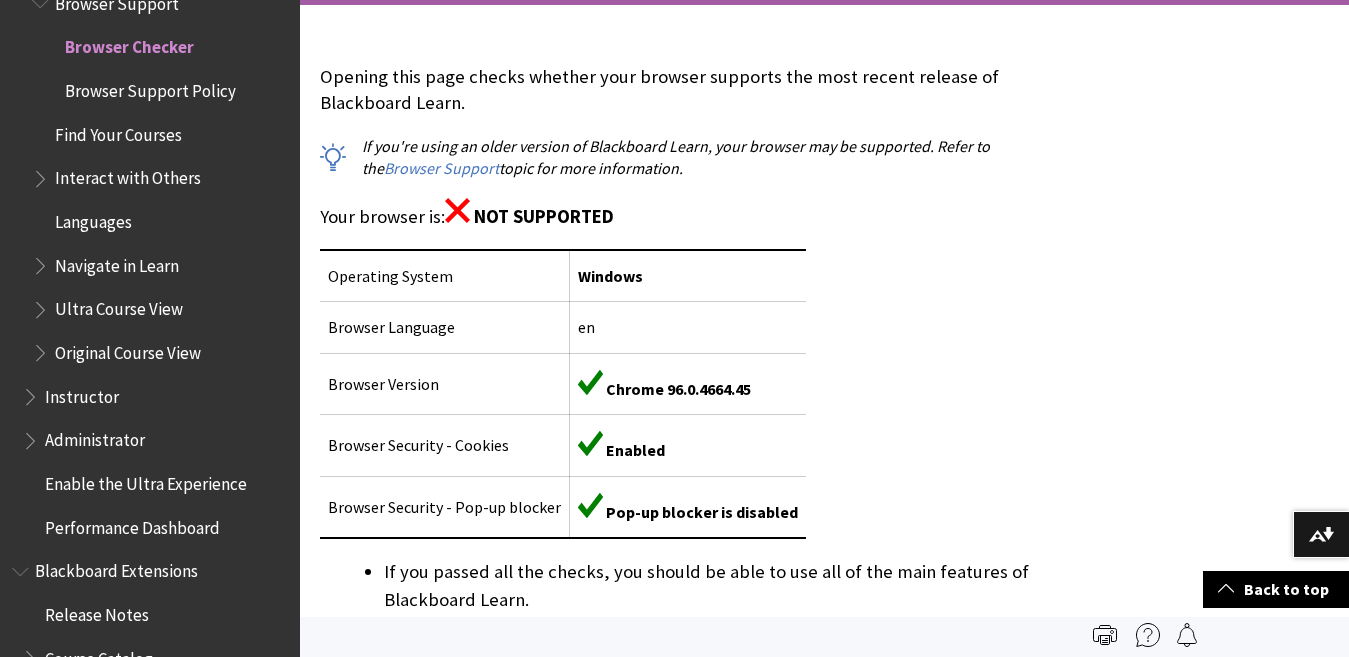 scroll, scrollTop: 400, scrollLeft: 0, axis: vertical 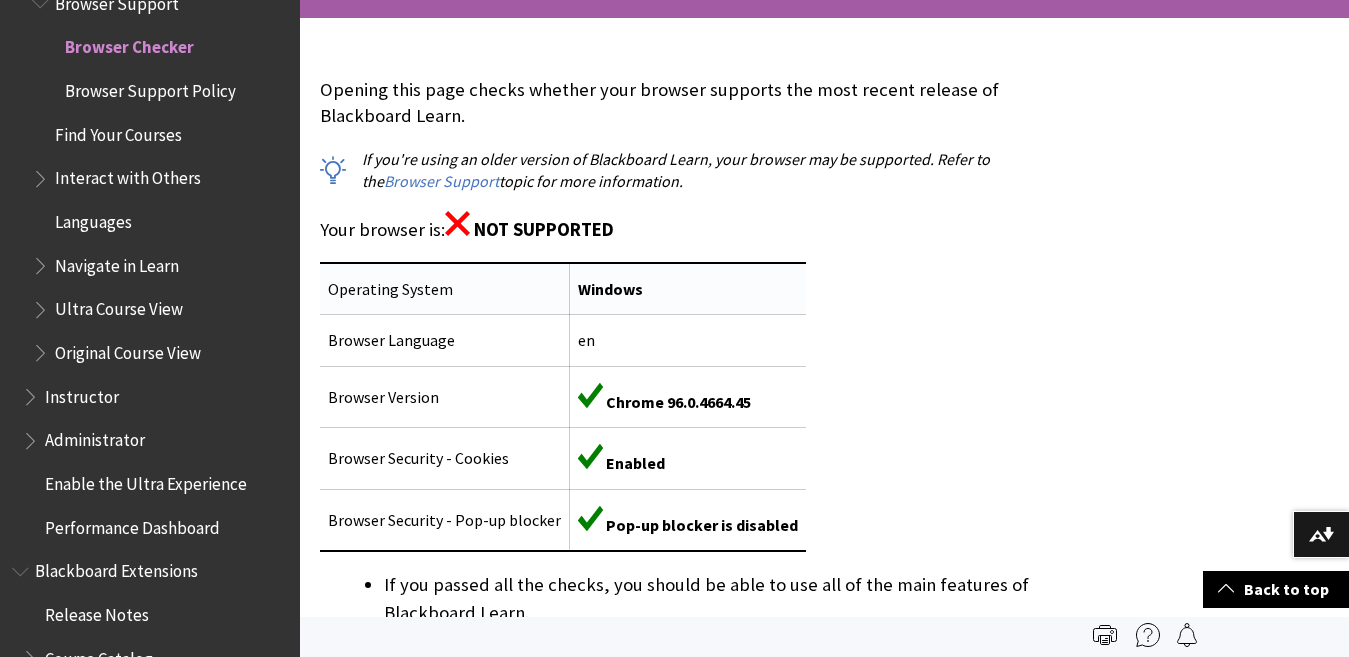 click on "Windows" at bounding box center [688, 289] 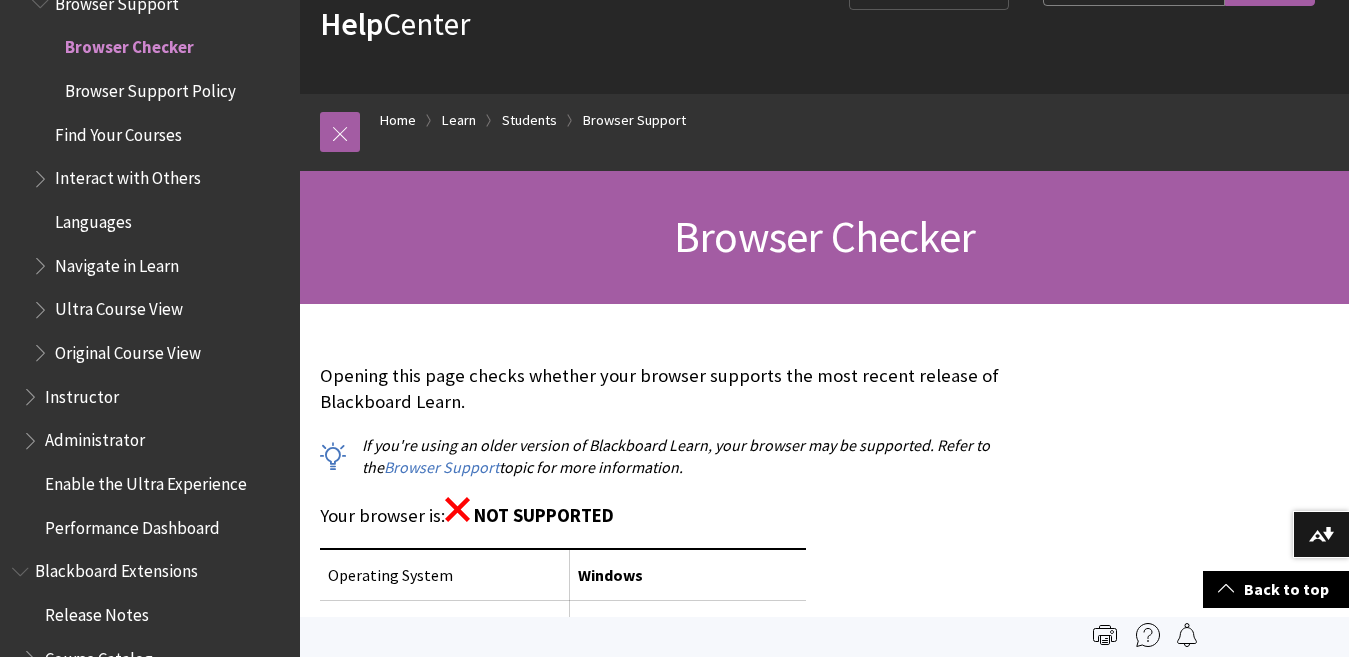 scroll, scrollTop: 100, scrollLeft: 0, axis: vertical 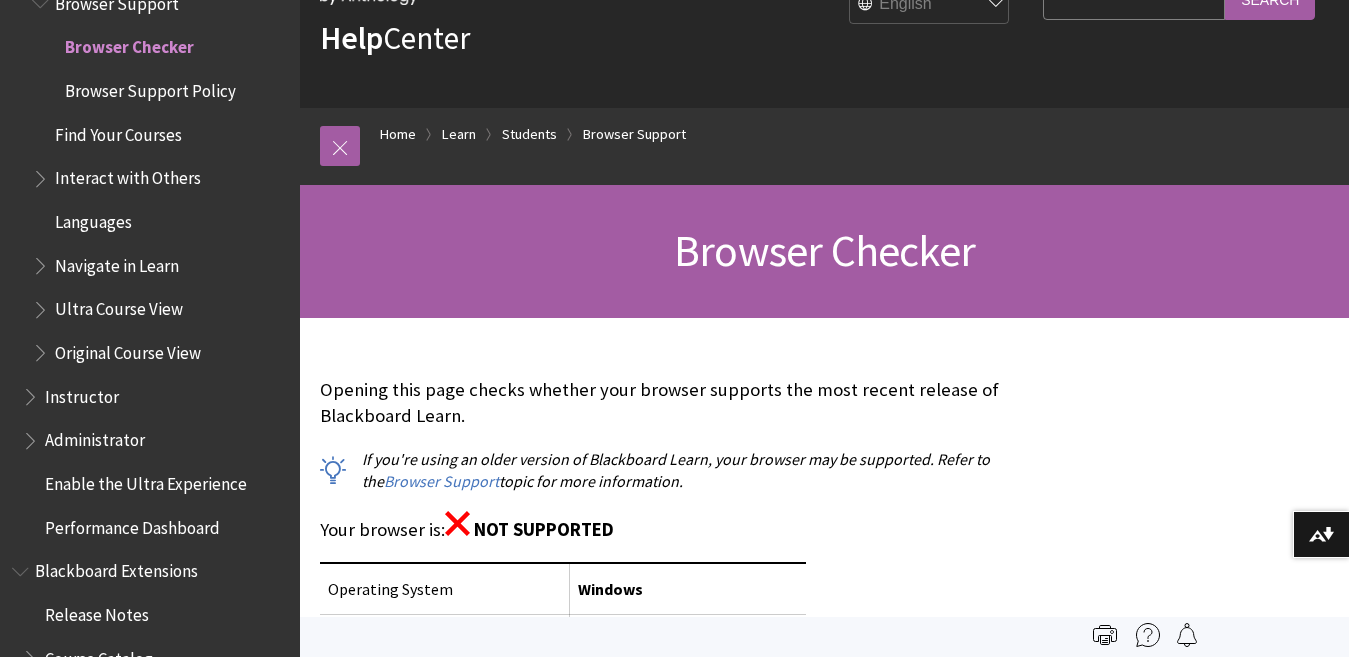 click on "Browser Support Policy" at bounding box center (150, 87) 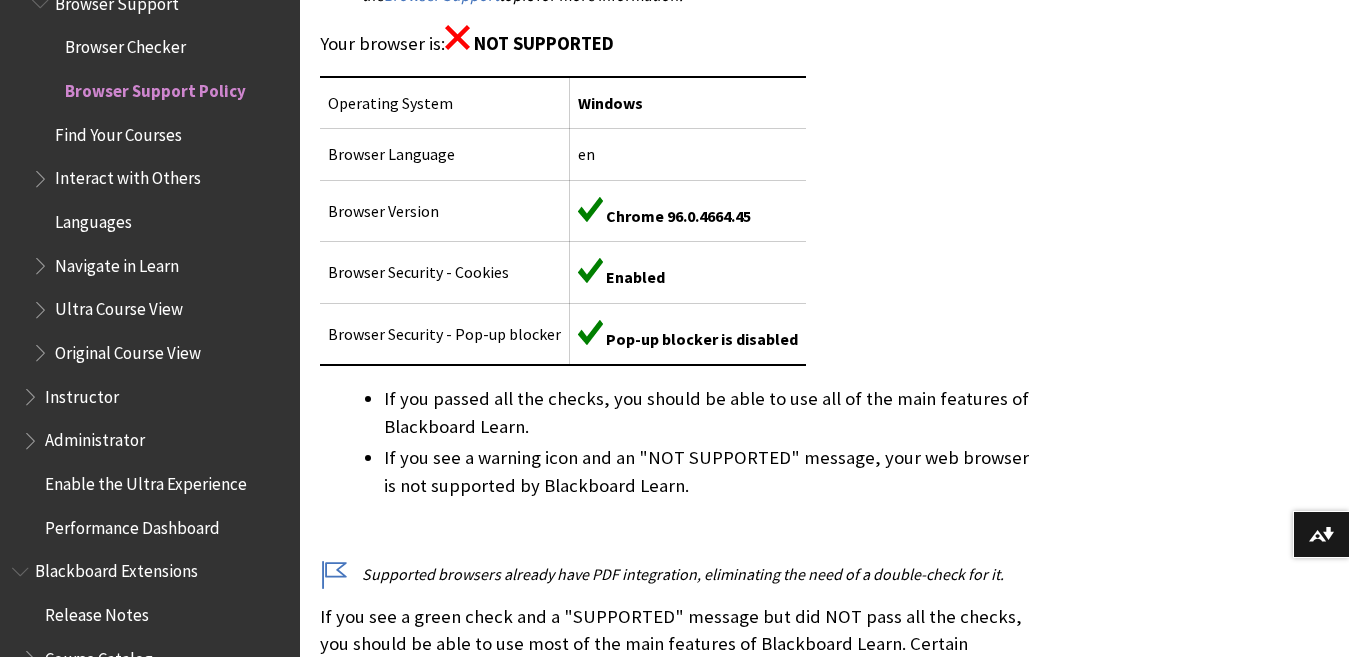 scroll, scrollTop: 600, scrollLeft: 0, axis: vertical 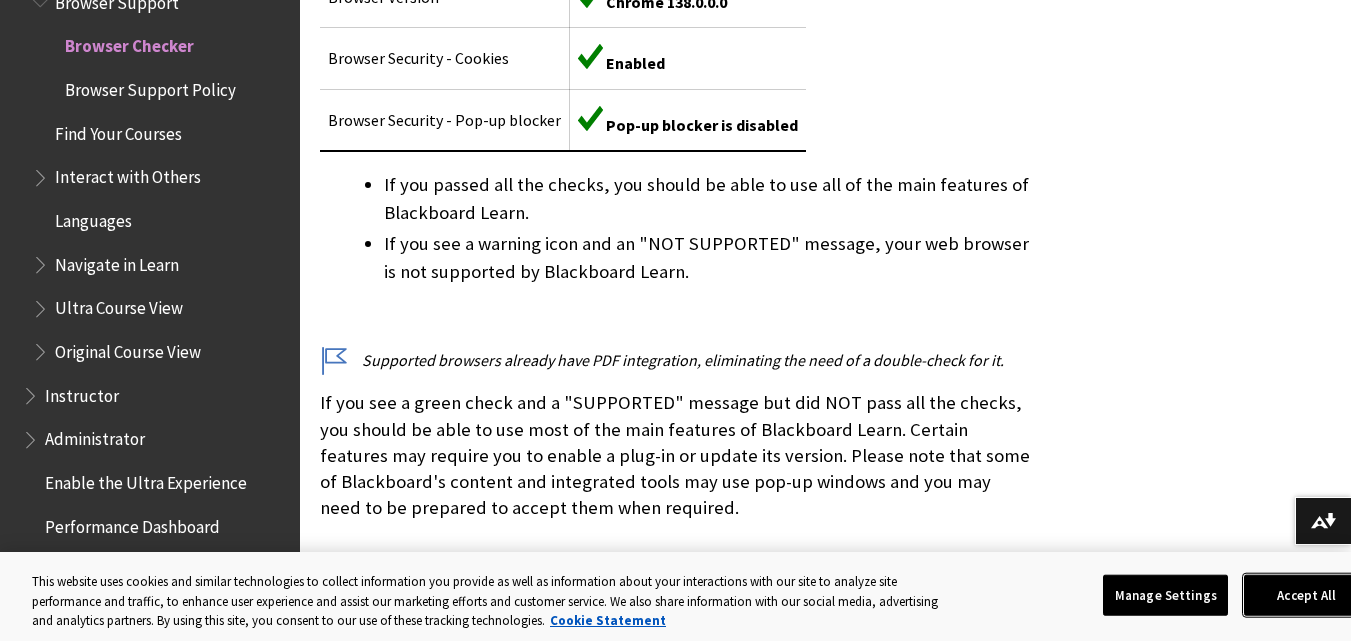 click on "Accept All" at bounding box center [1306, 595] 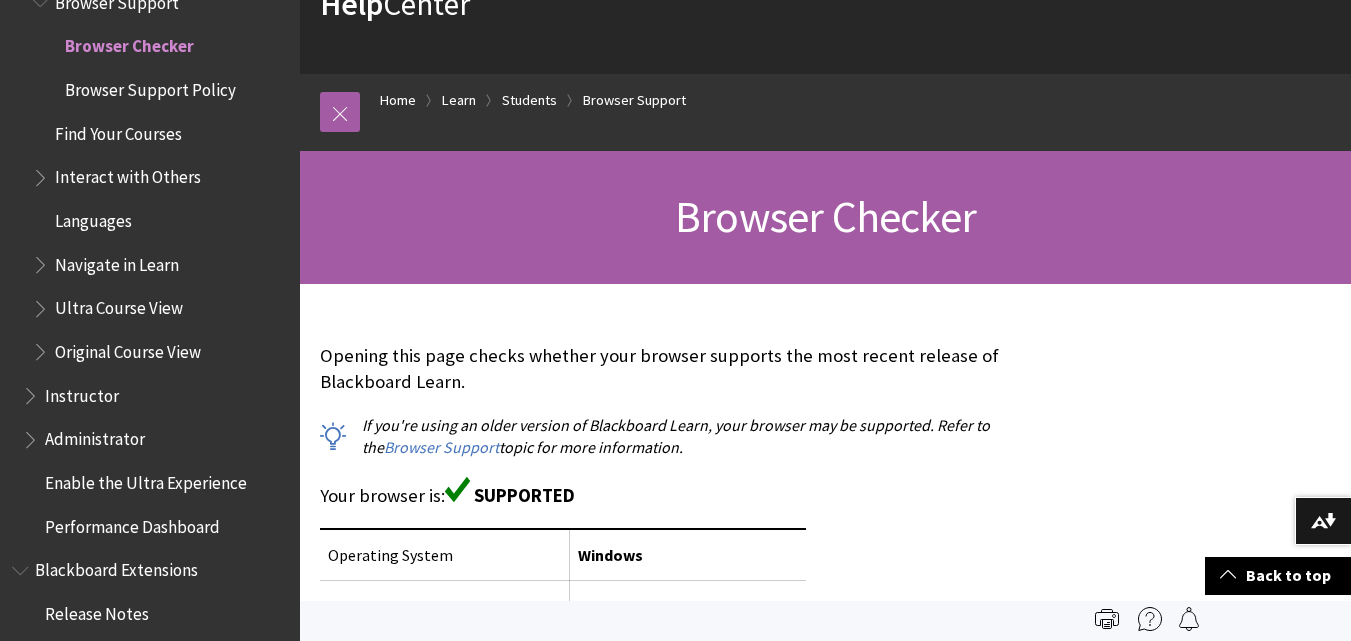 scroll, scrollTop: 0, scrollLeft: 0, axis: both 